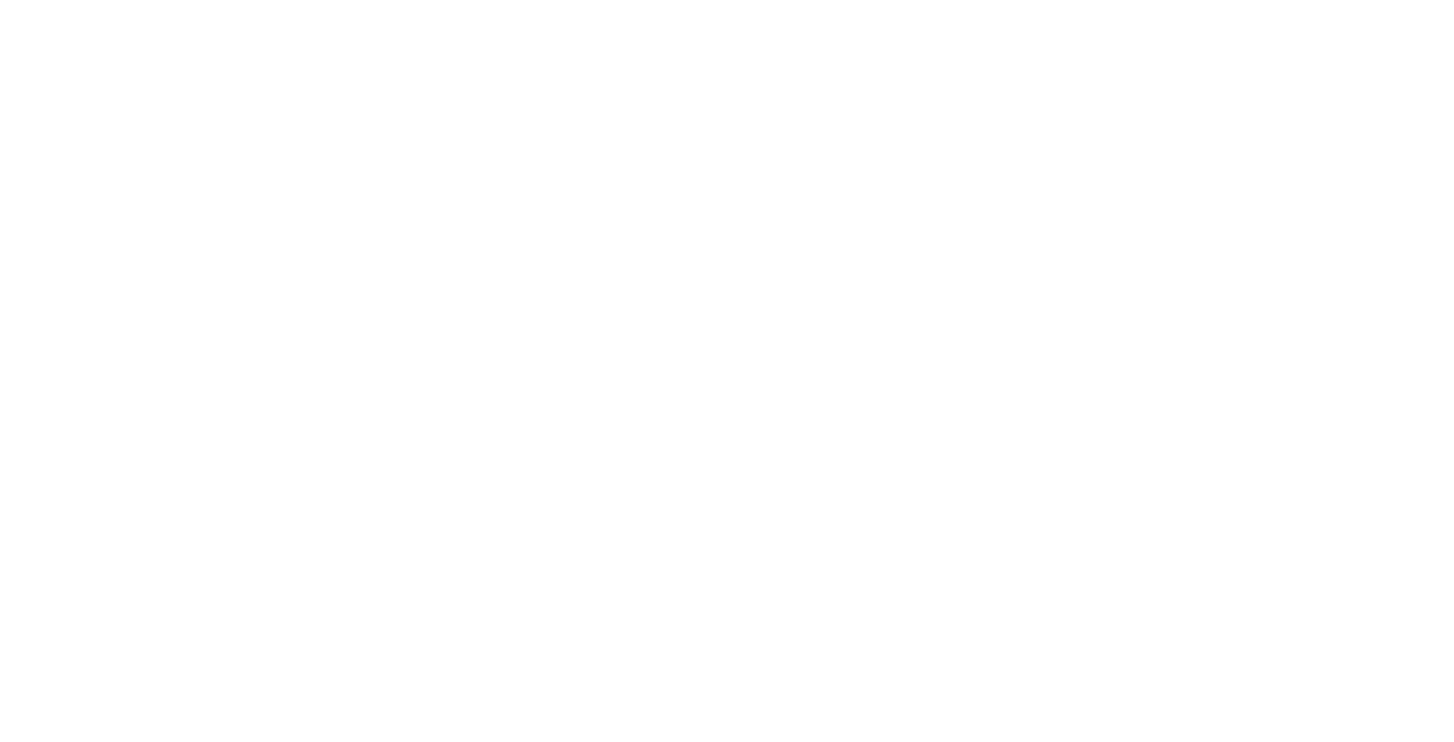scroll, scrollTop: 0, scrollLeft: 0, axis: both 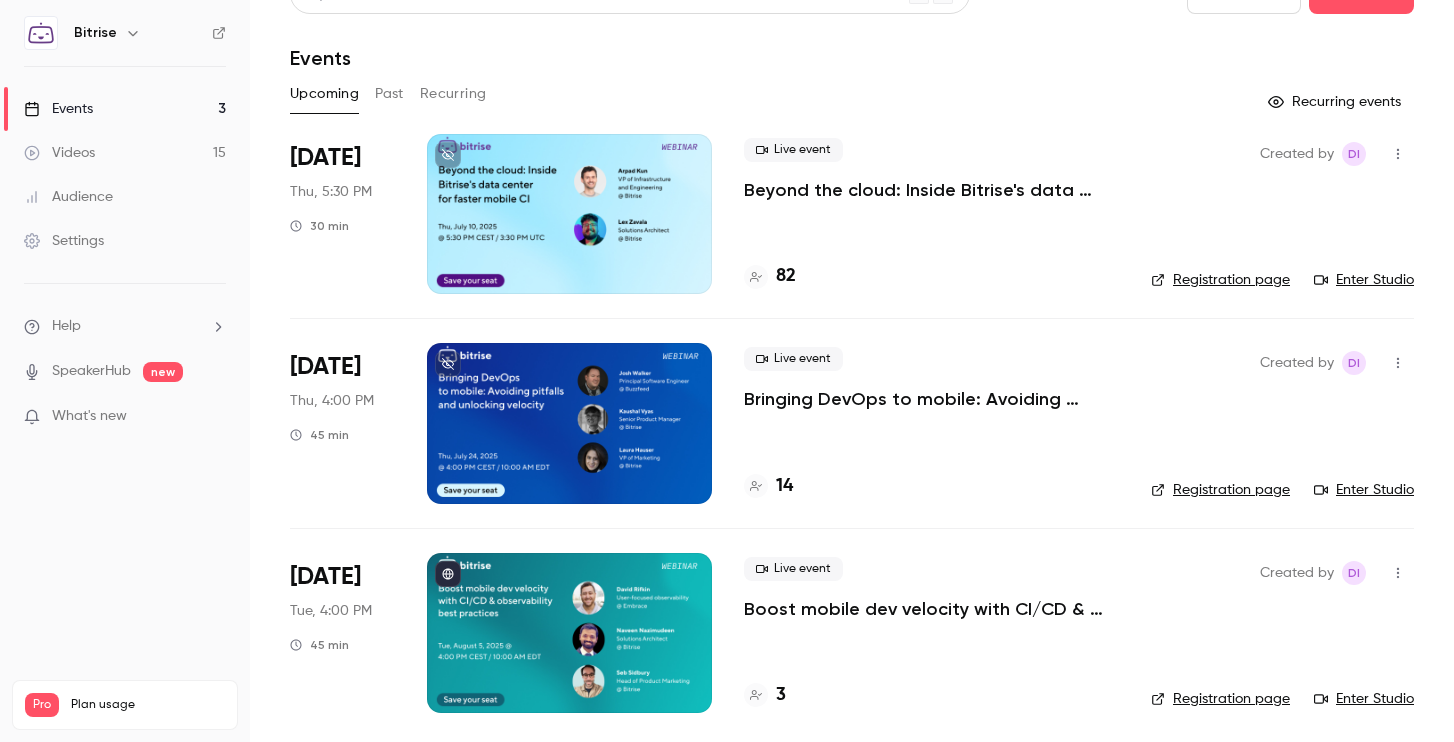 click on "Registration page" at bounding box center [1220, 490] 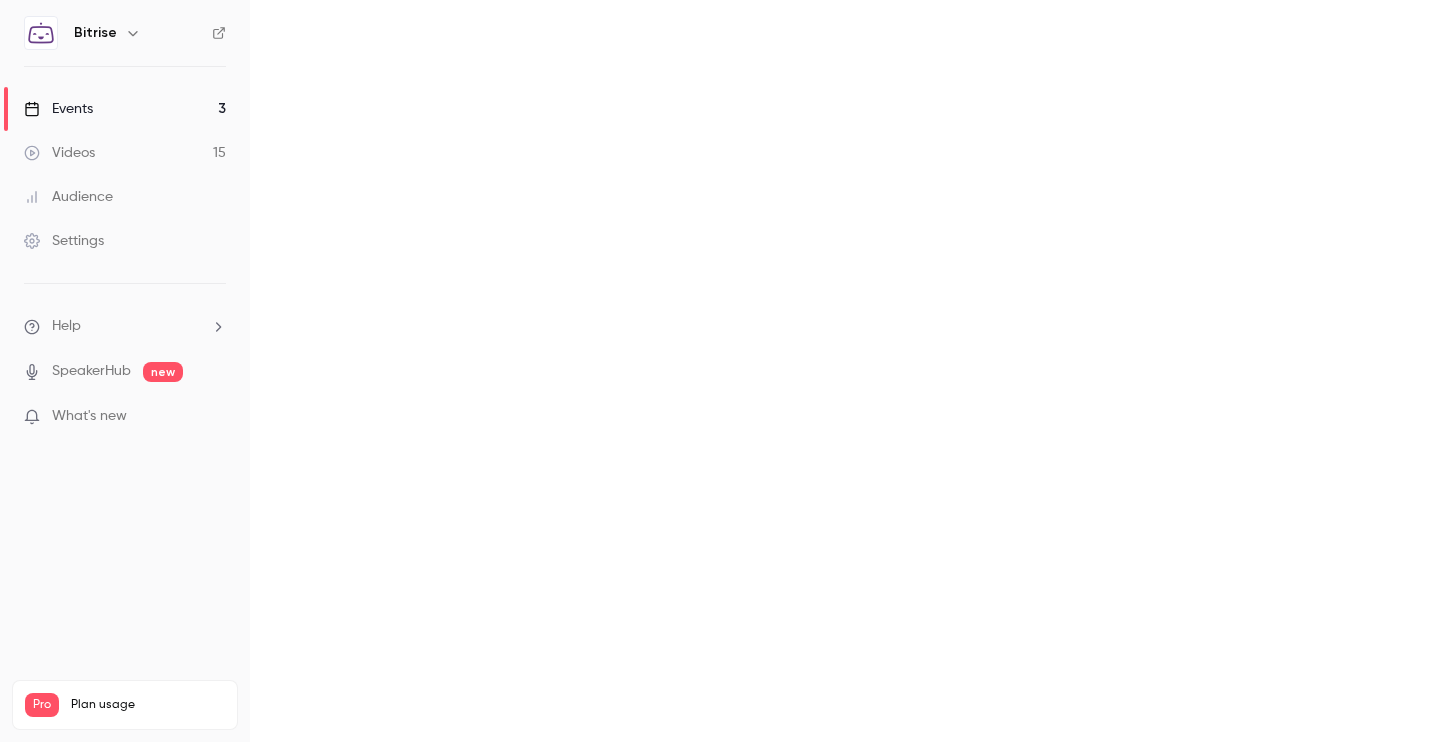 scroll, scrollTop: 0, scrollLeft: 0, axis: both 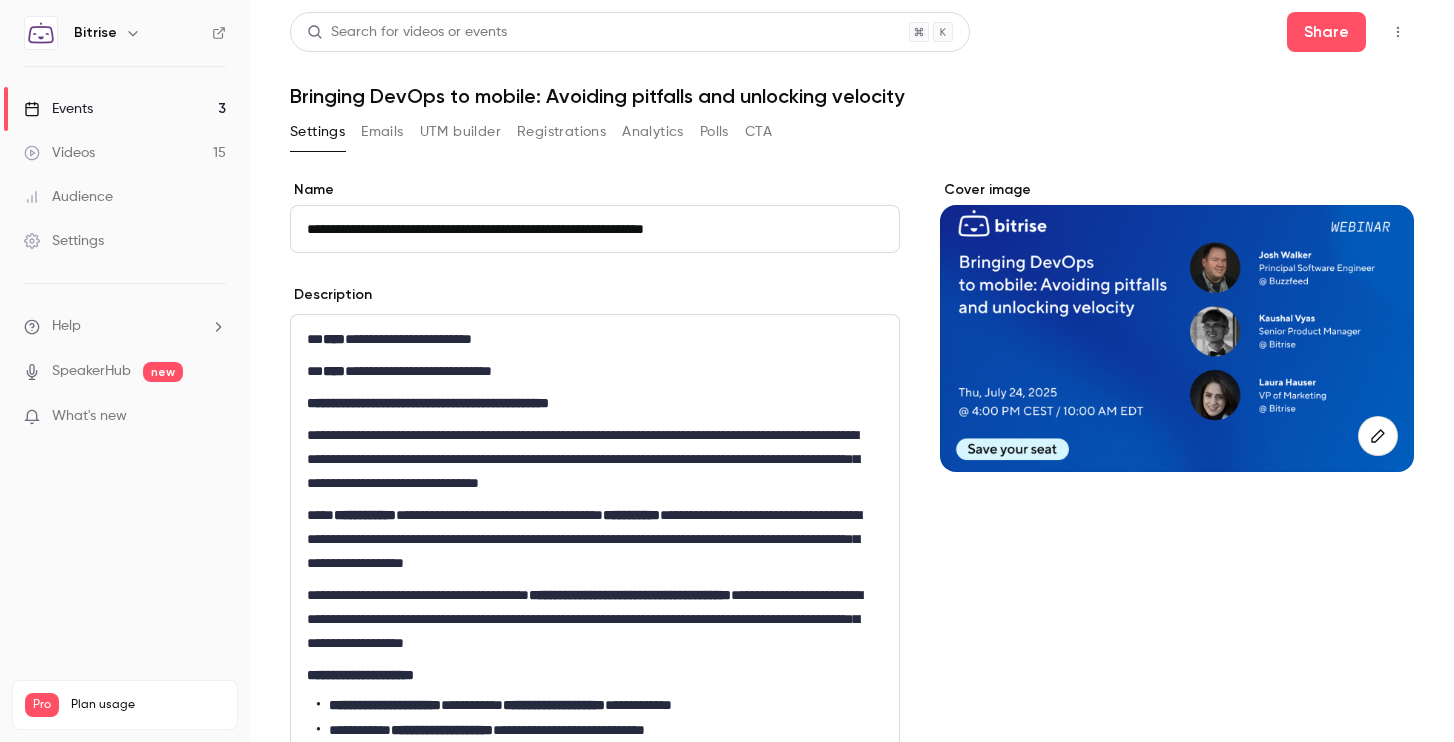 click on "Registrations" at bounding box center [561, 132] 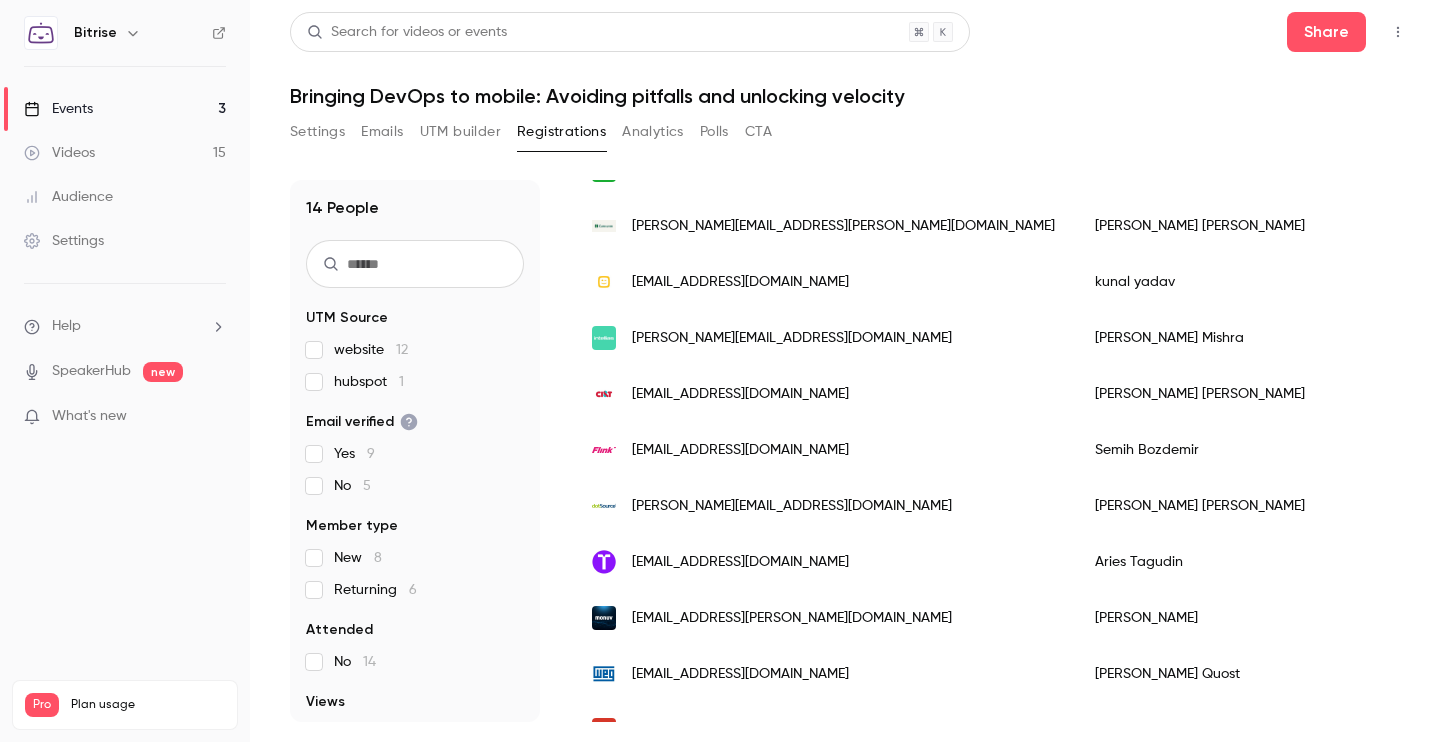 scroll, scrollTop: 0, scrollLeft: 0, axis: both 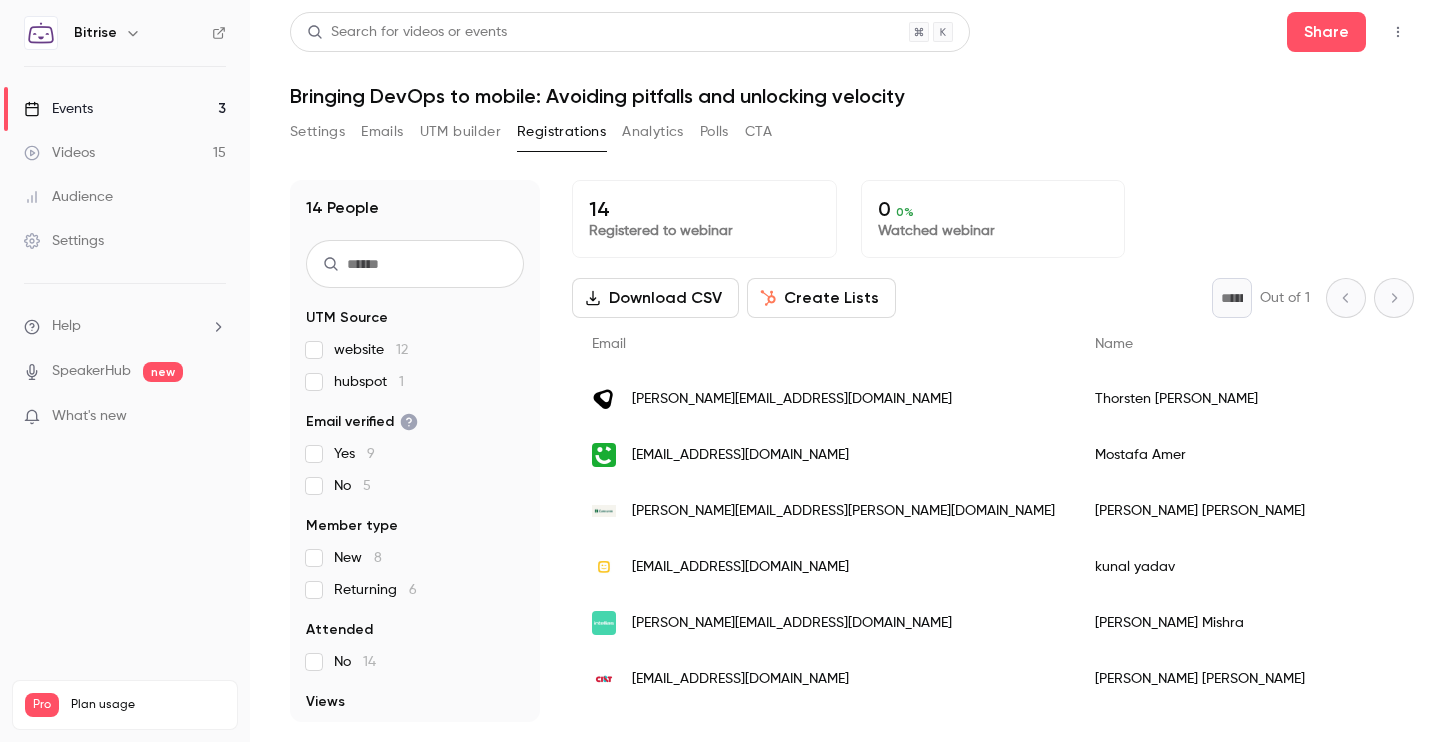 click on "Settings" at bounding box center [317, 132] 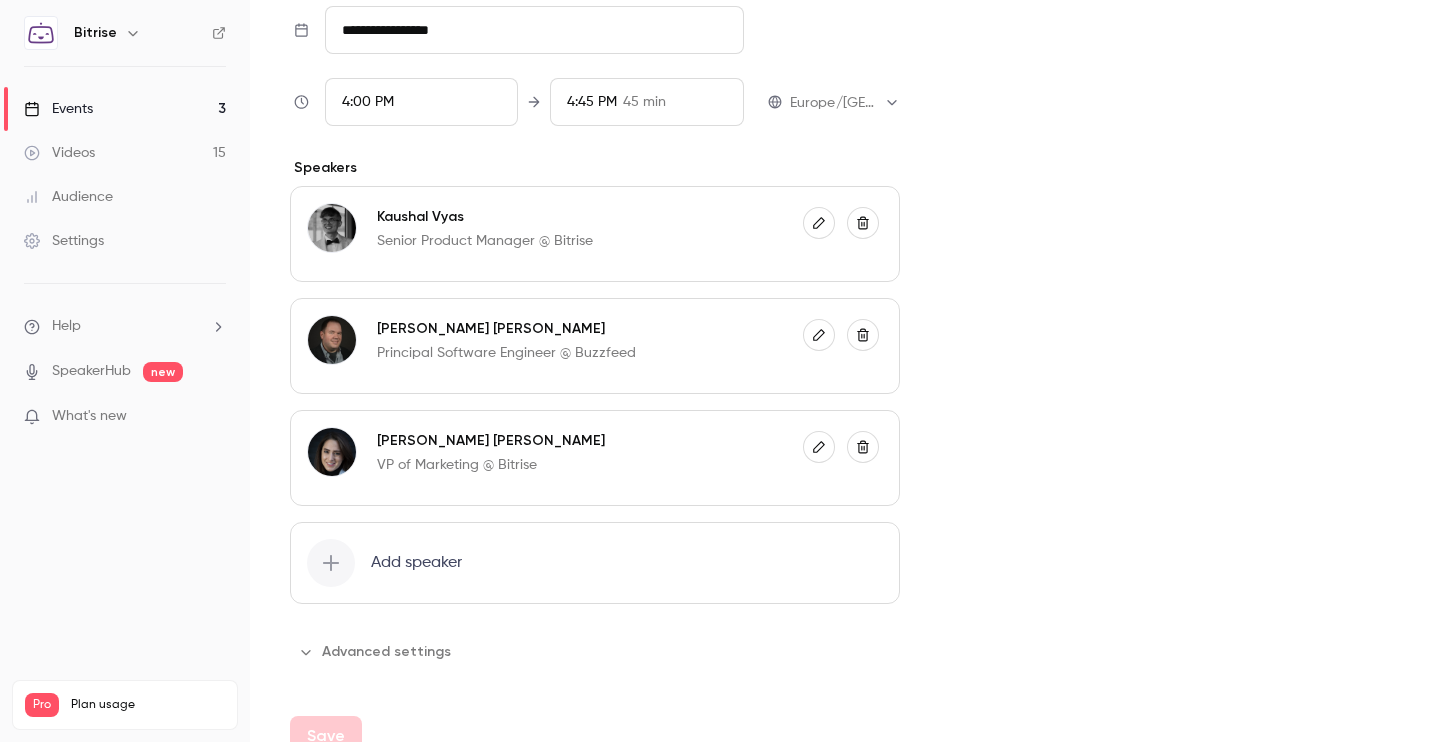 scroll, scrollTop: 1183, scrollLeft: 0, axis: vertical 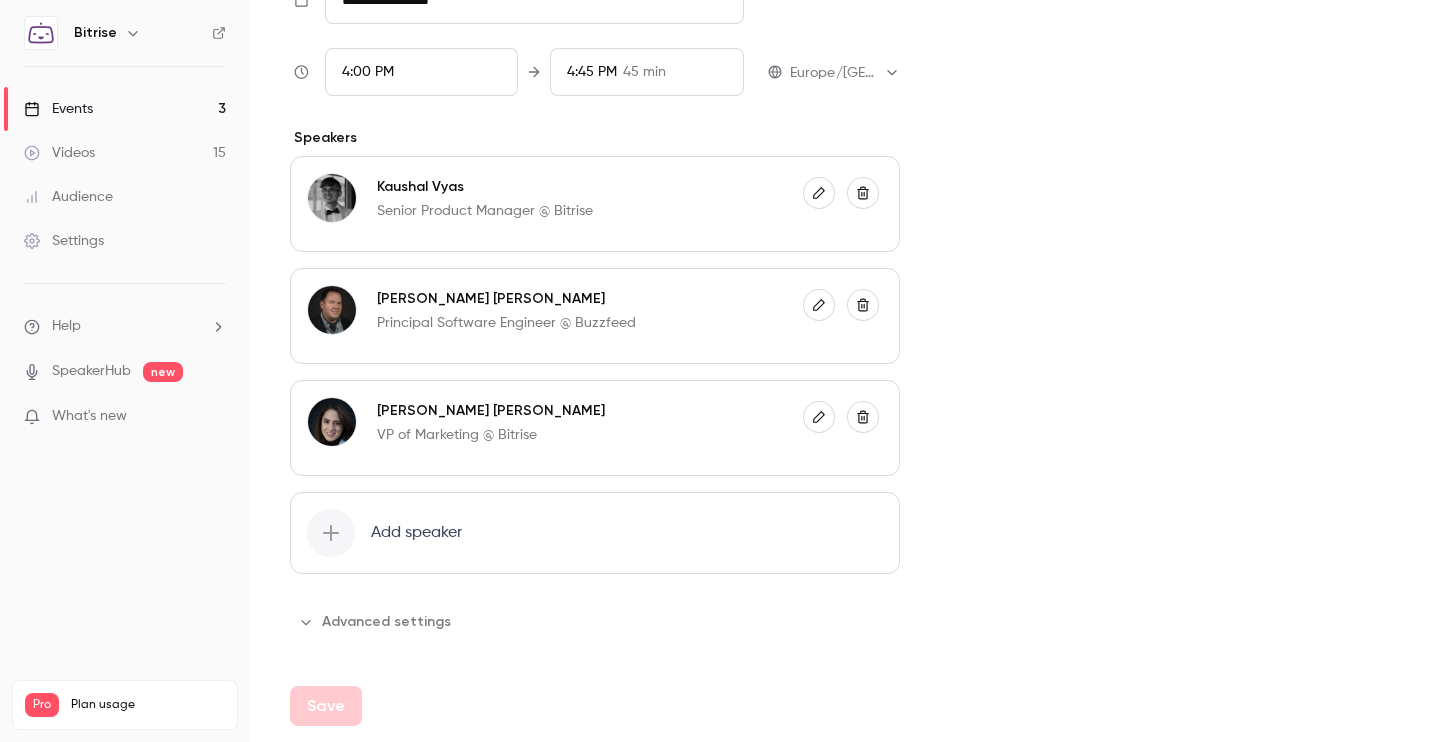 click on "Advanced settings" at bounding box center [376, 622] 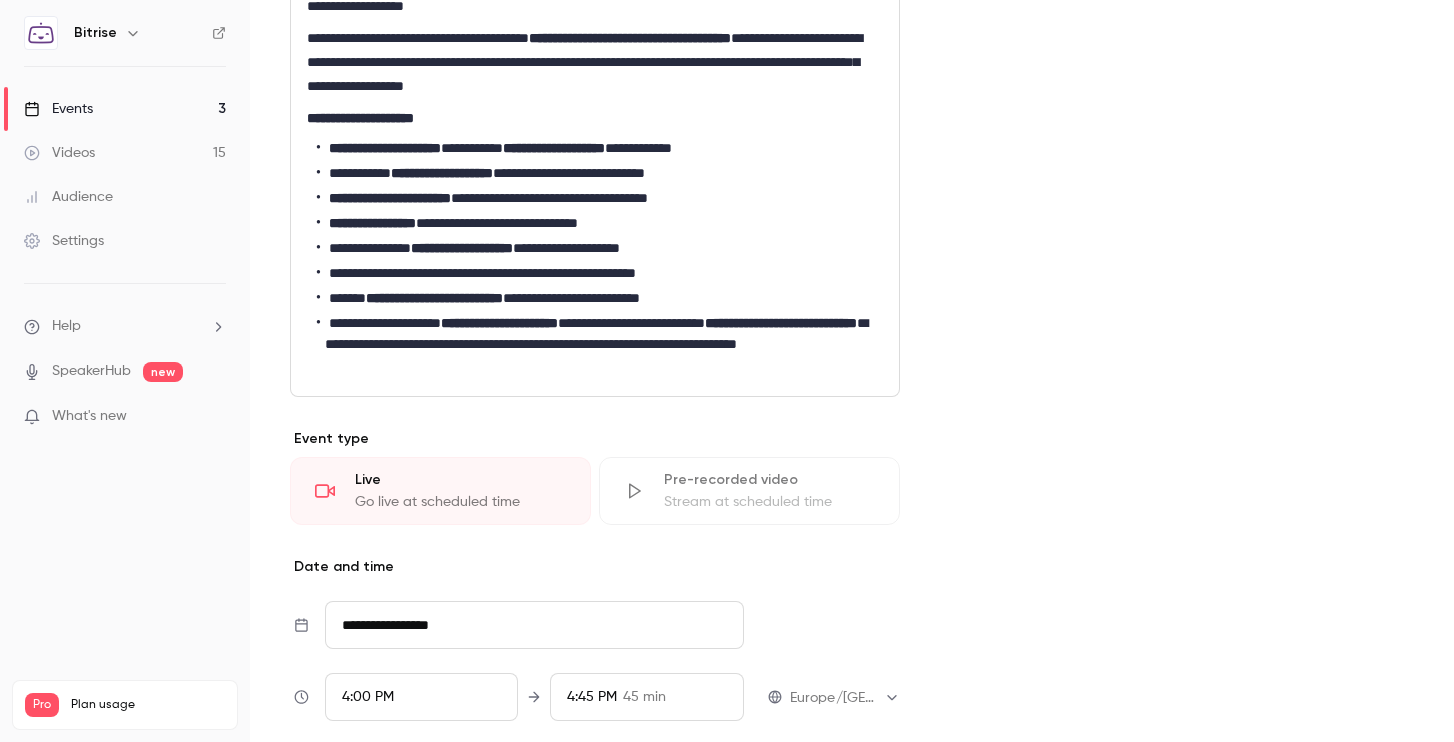 scroll, scrollTop: 0, scrollLeft: 0, axis: both 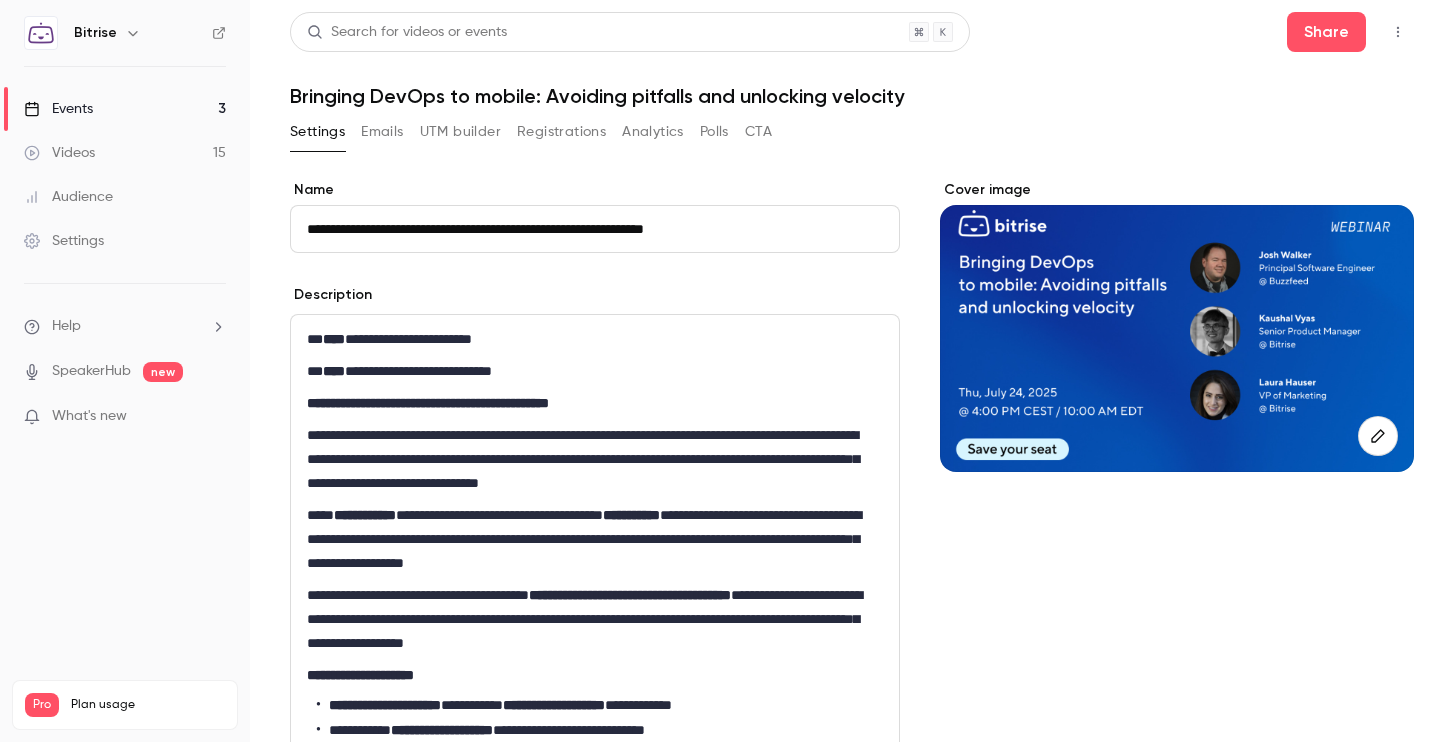 click 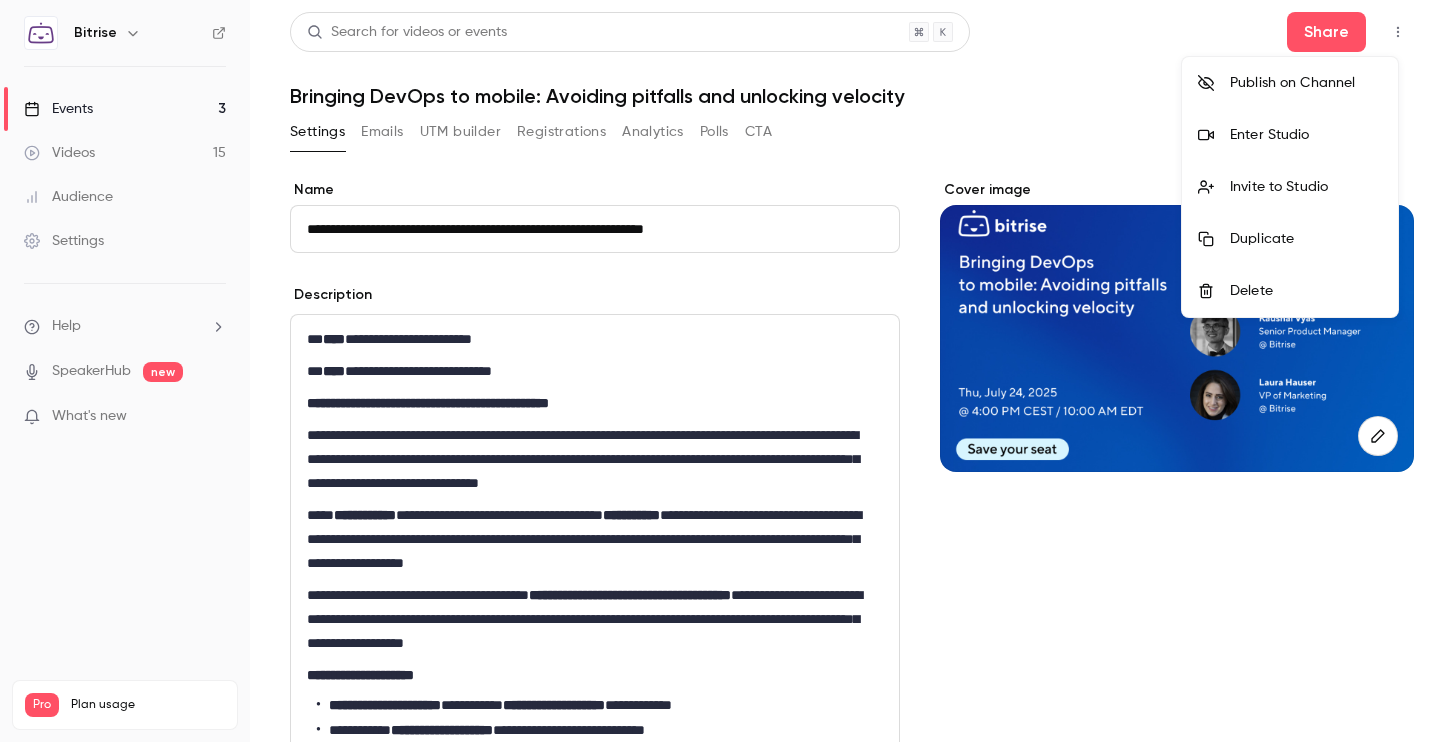 click on "Publish on Channel" at bounding box center (1306, 83) 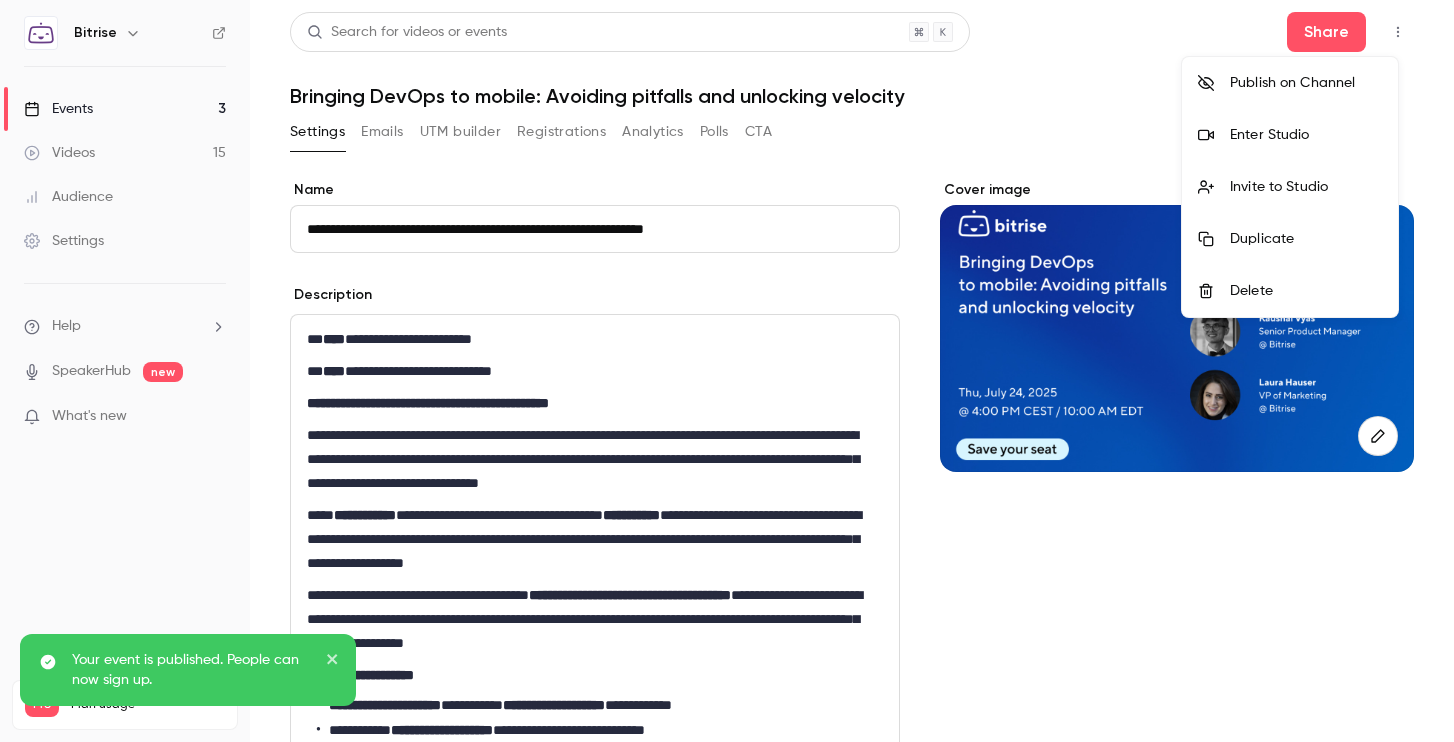 click at bounding box center [727, 371] 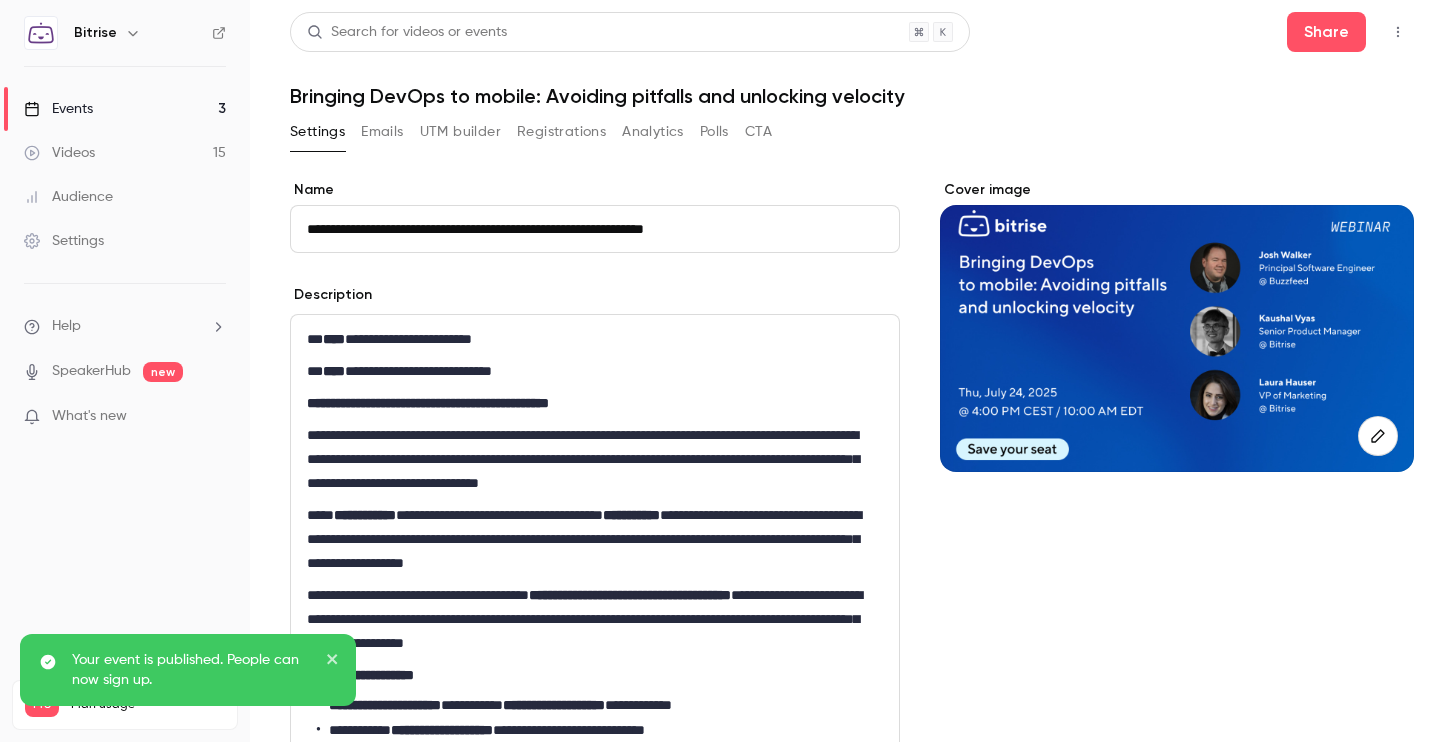 click on "Registrations" at bounding box center (561, 132) 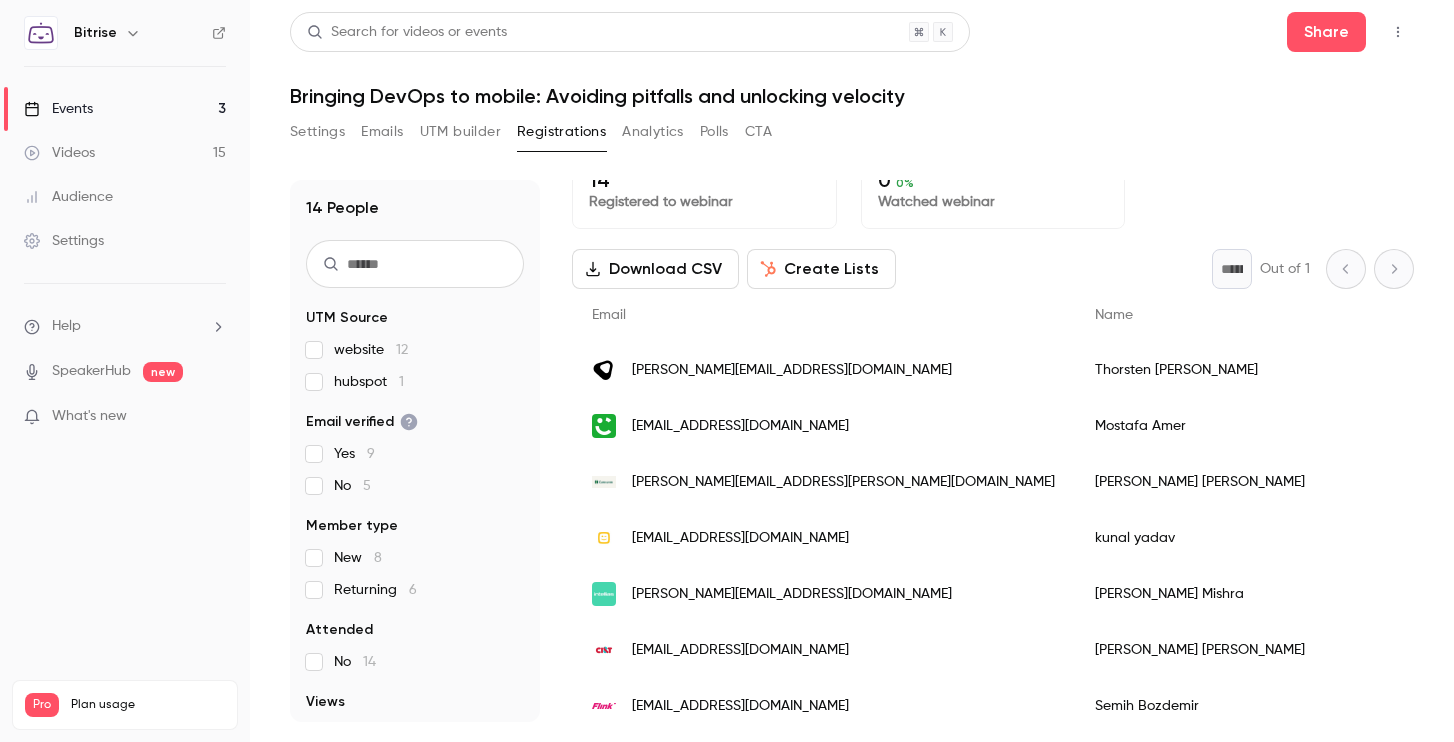 scroll, scrollTop: 0, scrollLeft: 0, axis: both 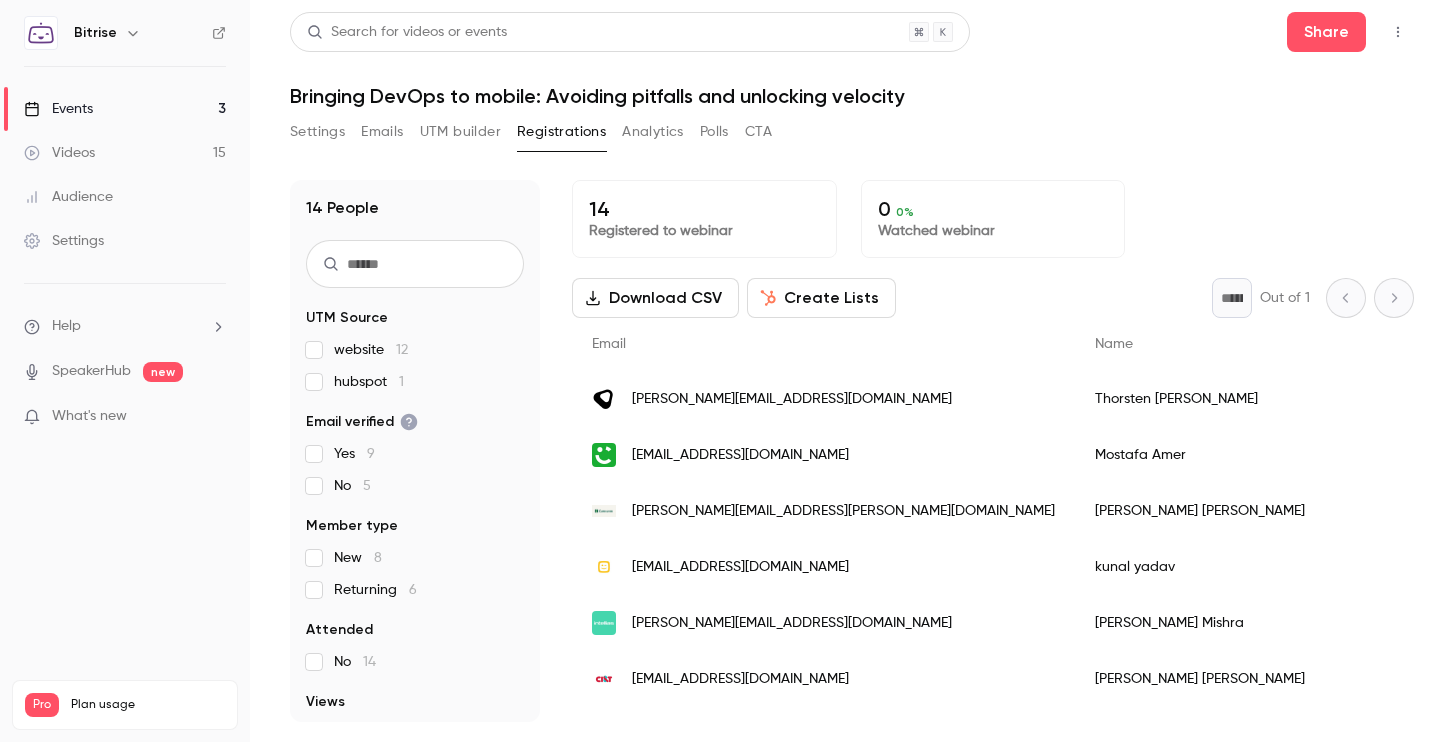 click on "Settings" at bounding box center [317, 132] 